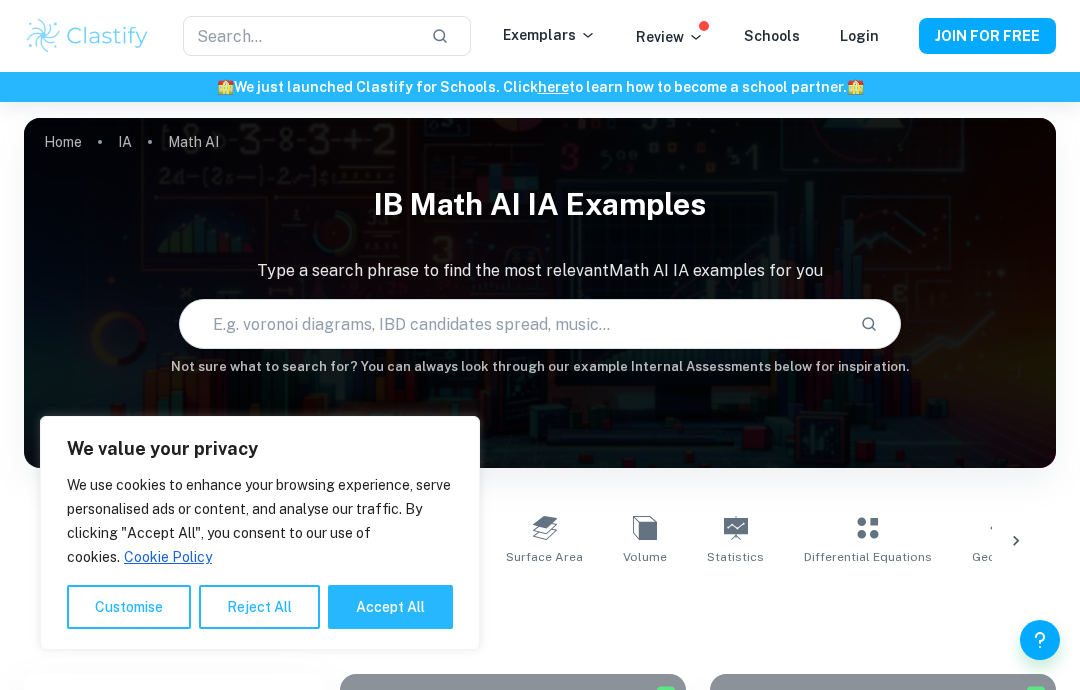 scroll, scrollTop: 521, scrollLeft: 0, axis: vertical 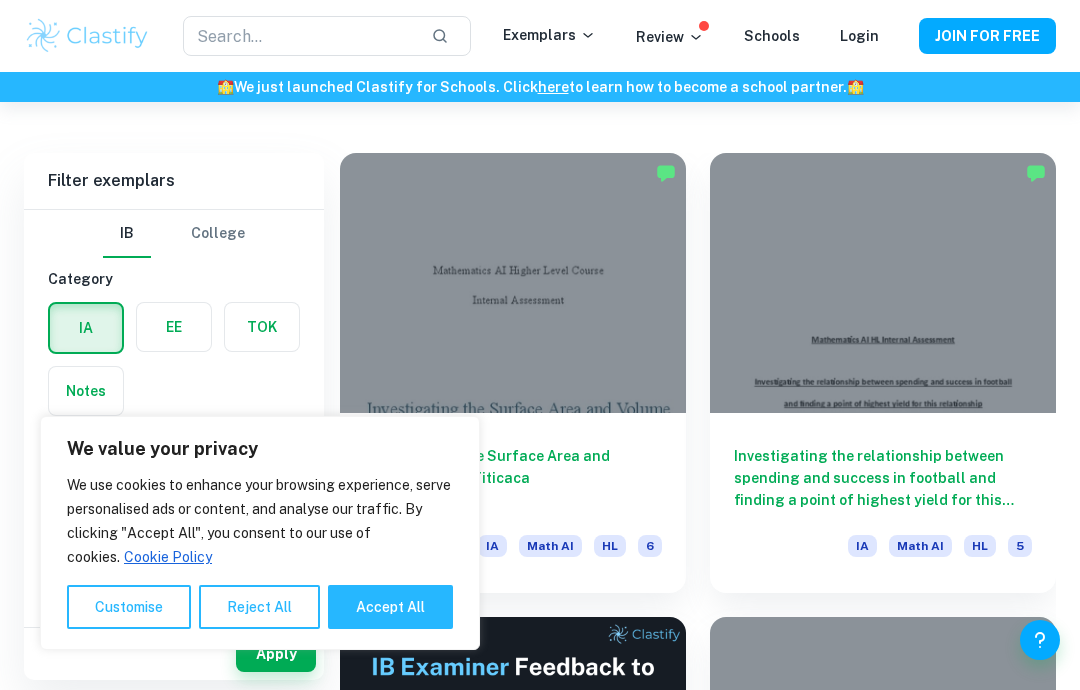 click on "Reject All" at bounding box center (259, 607) 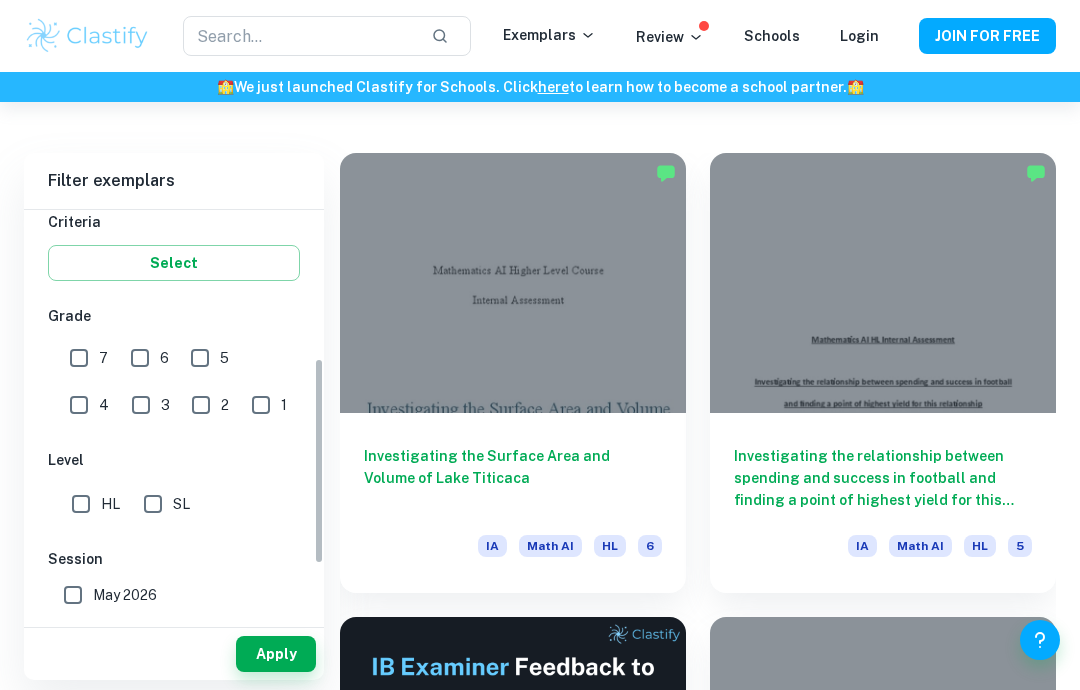 scroll, scrollTop: 355, scrollLeft: 0, axis: vertical 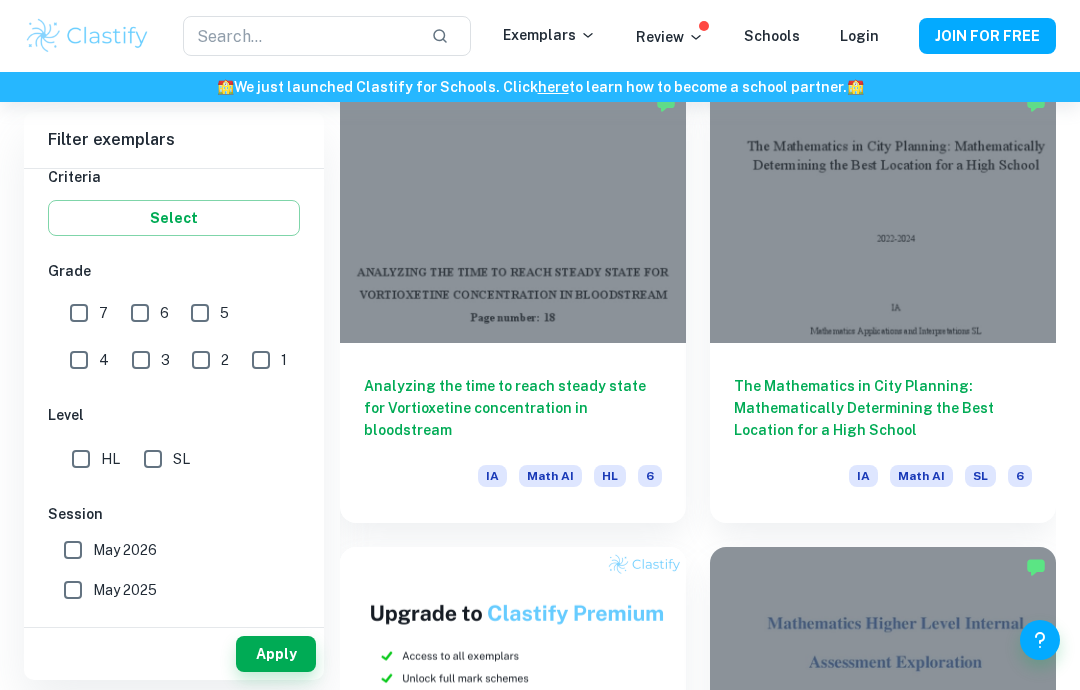 click on "The Mathematics in City Planning: Mathematically Determining the Best Location for a High School" at bounding box center (883, 408) 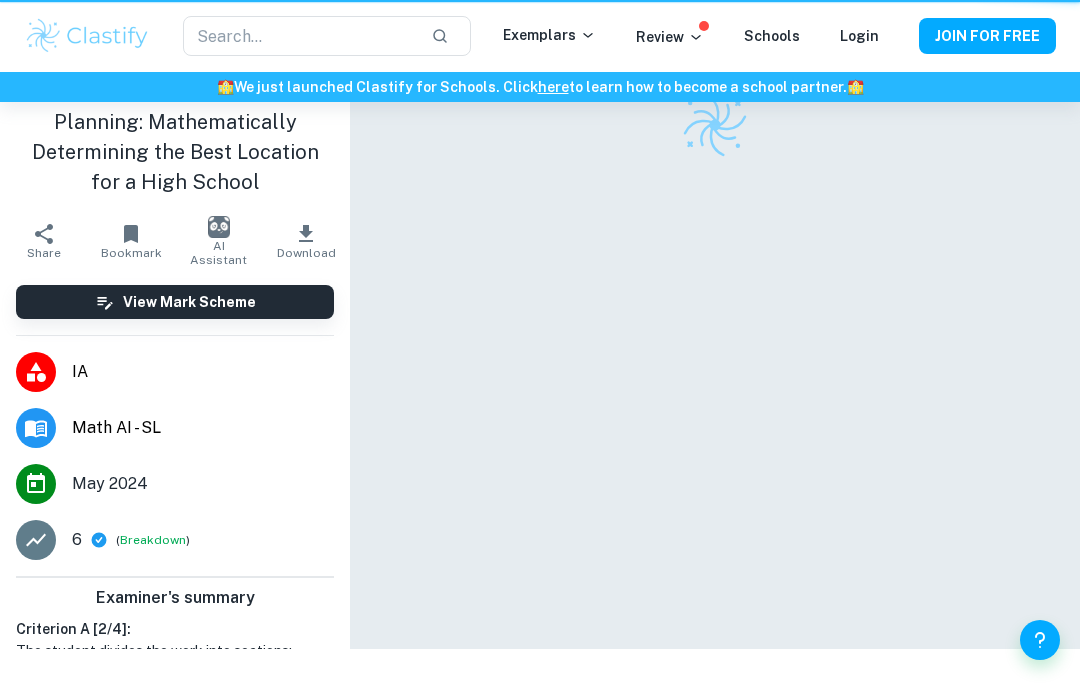scroll, scrollTop: 0, scrollLeft: 0, axis: both 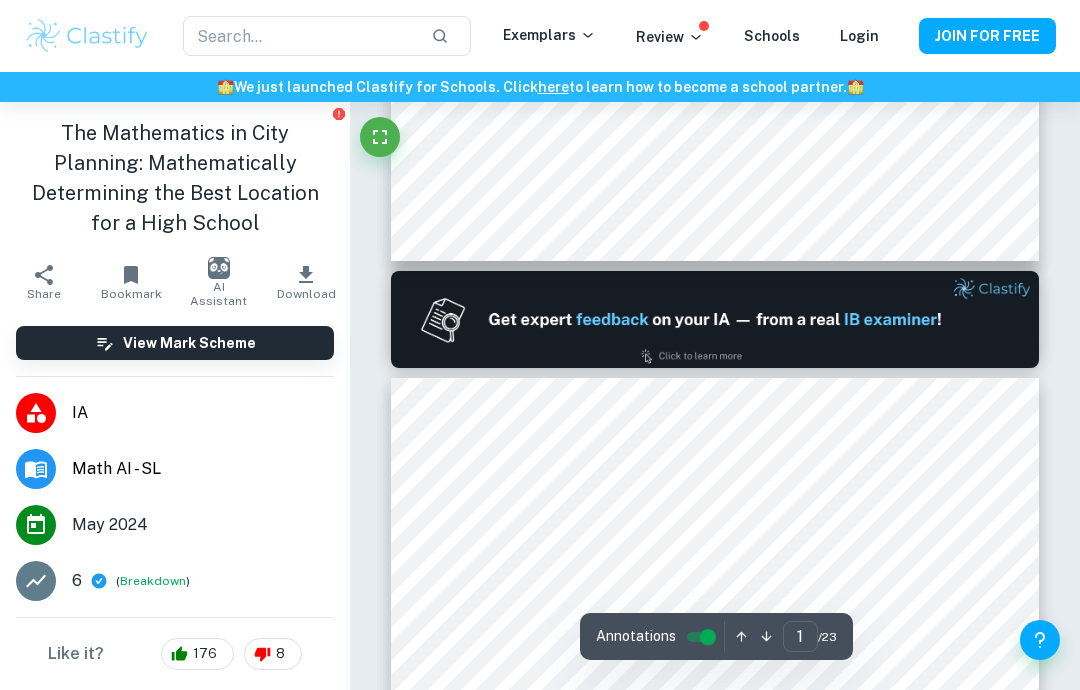 type on "2" 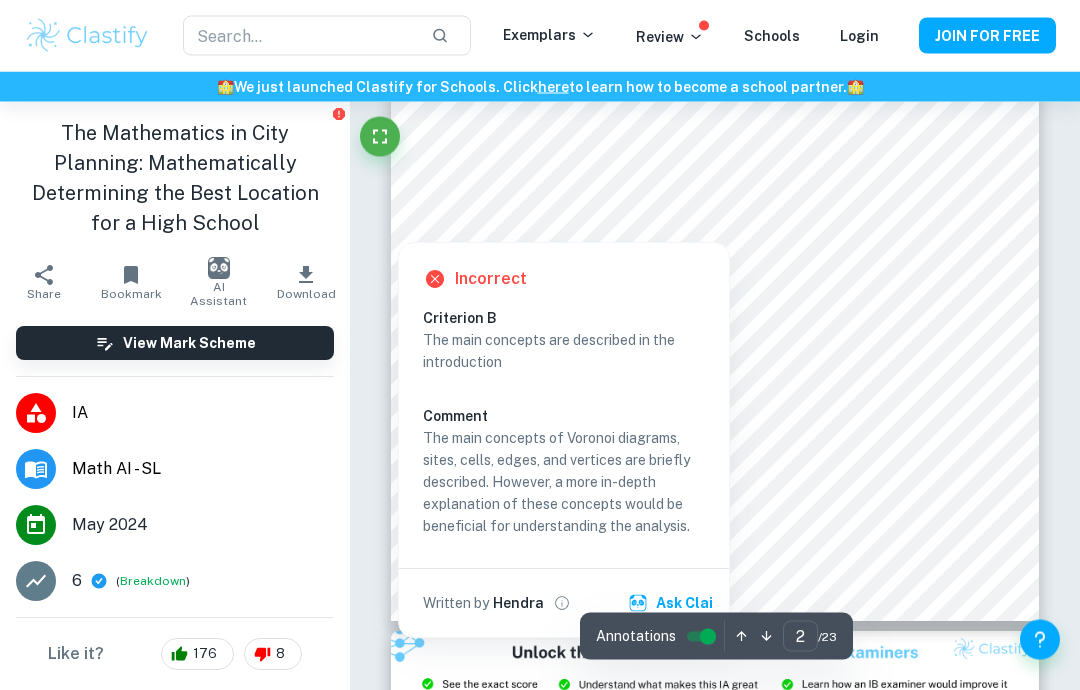 scroll, scrollTop: 1448, scrollLeft: 0, axis: vertical 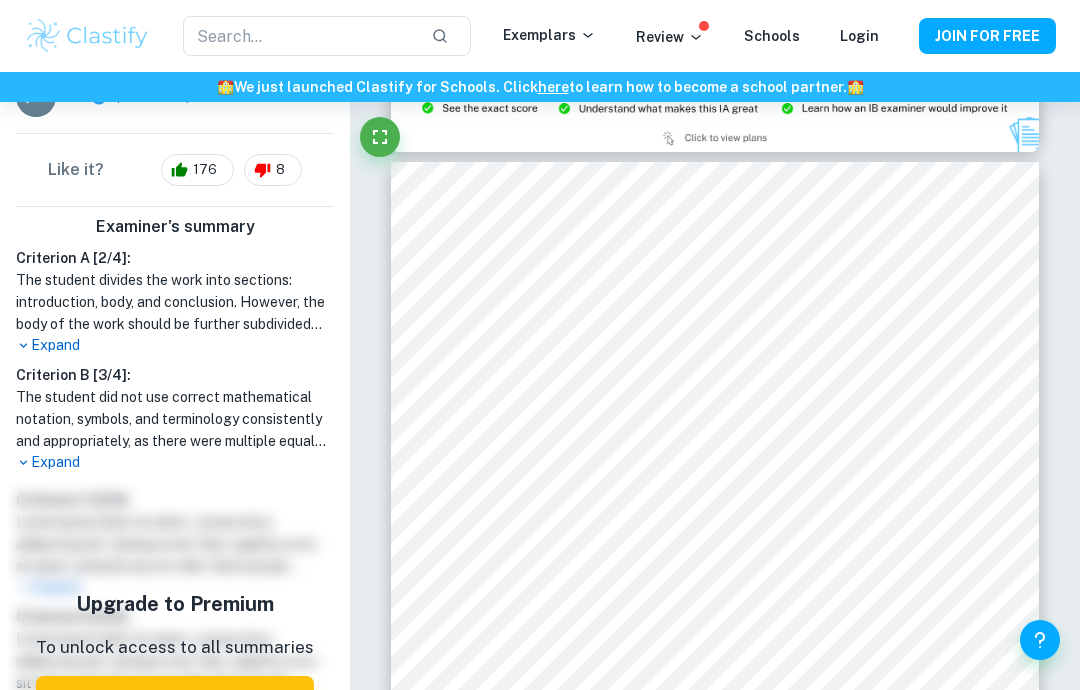 click on "Expand" at bounding box center [175, 345] 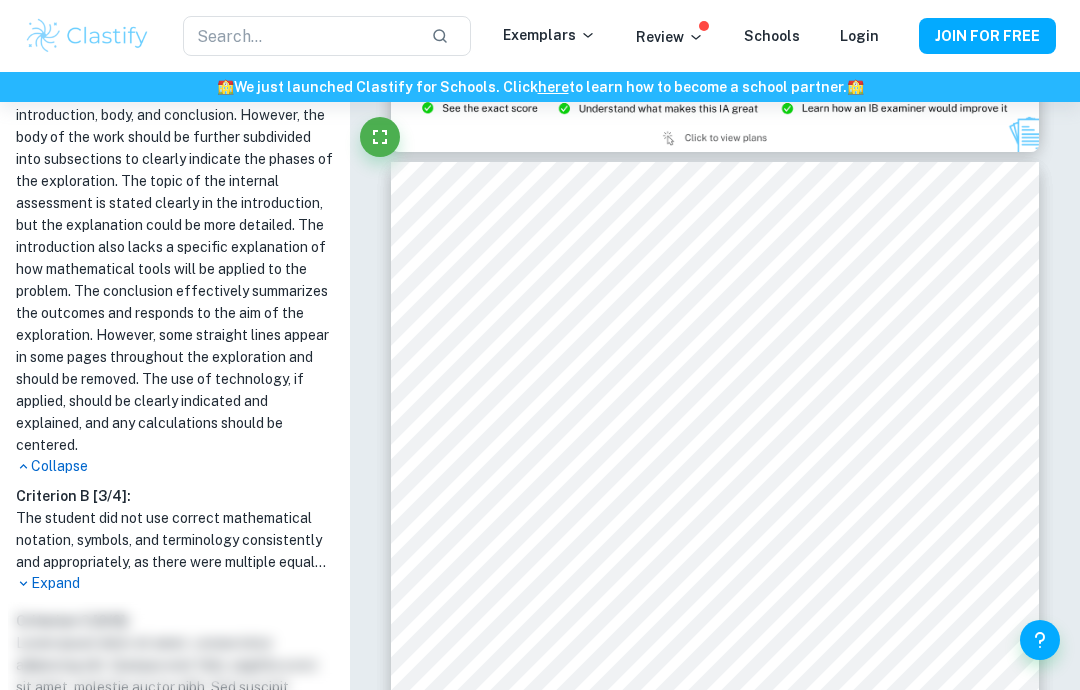 scroll, scrollTop: 679, scrollLeft: 0, axis: vertical 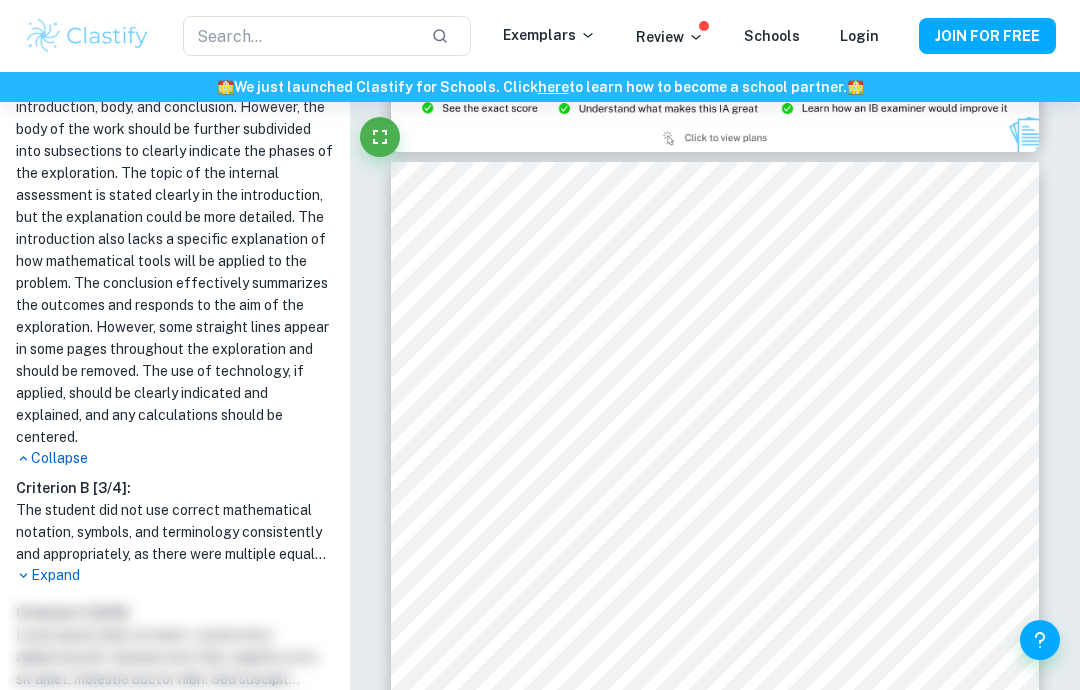 click on "Expand" at bounding box center [175, 575] 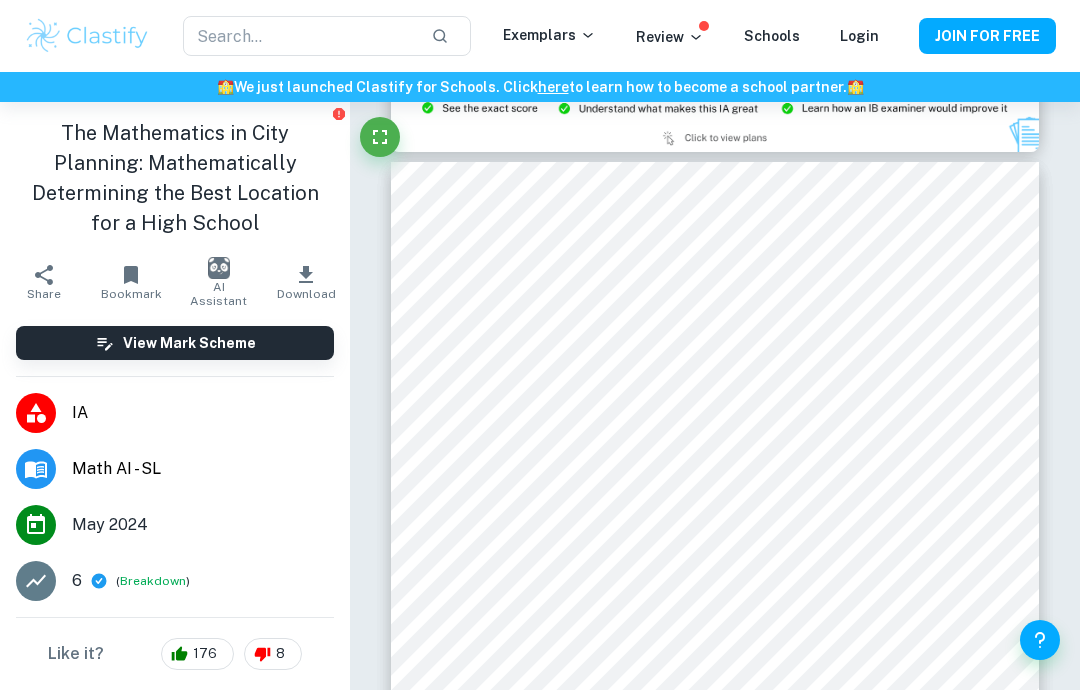 scroll, scrollTop: 0, scrollLeft: 0, axis: both 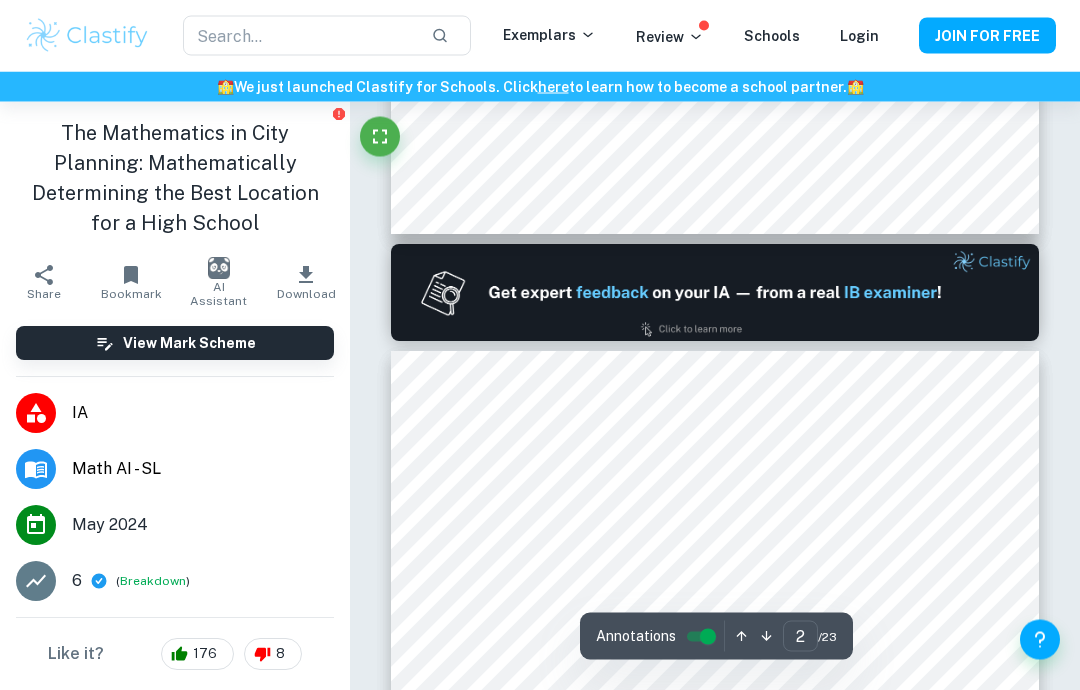 type on "1" 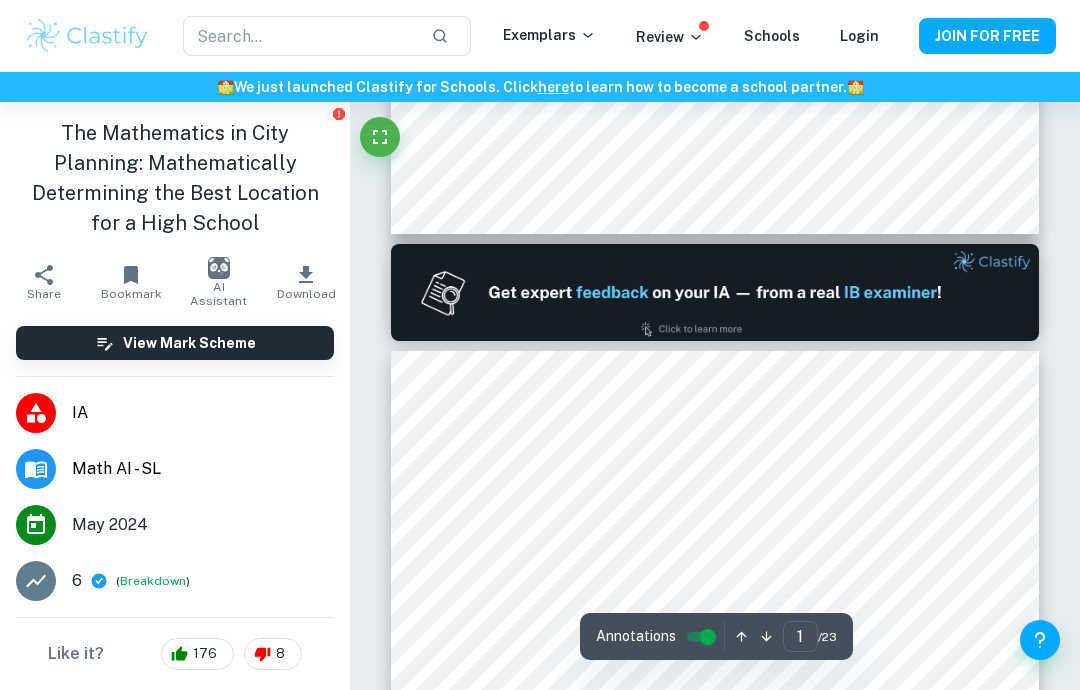 scroll, scrollTop: 802, scrollLeft: 0, axis: vertical 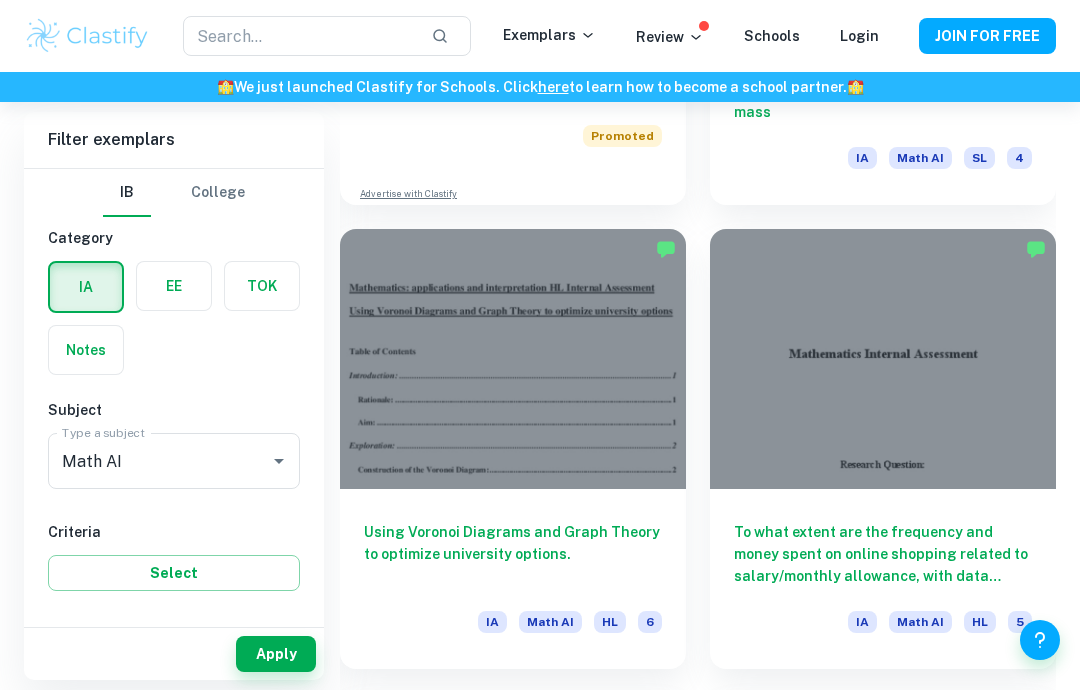 click on "Using Voronoi Diagrams and Graph Theory to optimize university options." at bounding box center [513, 554] 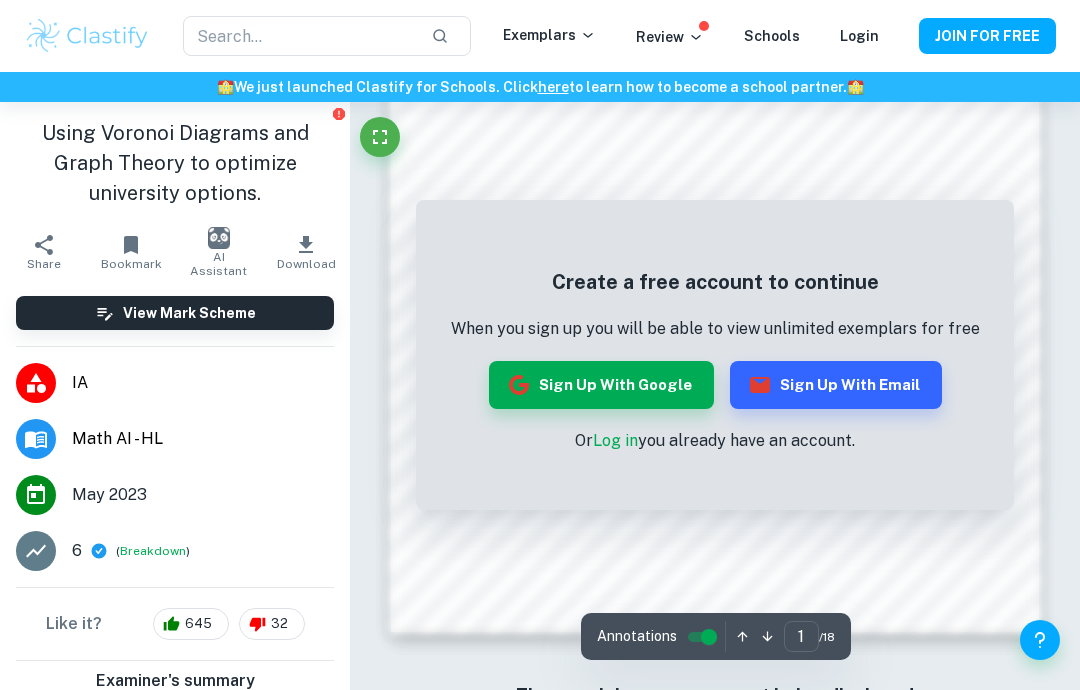 scroll, scrollTop: 1412, scrollLeft: 0, axis: vertical 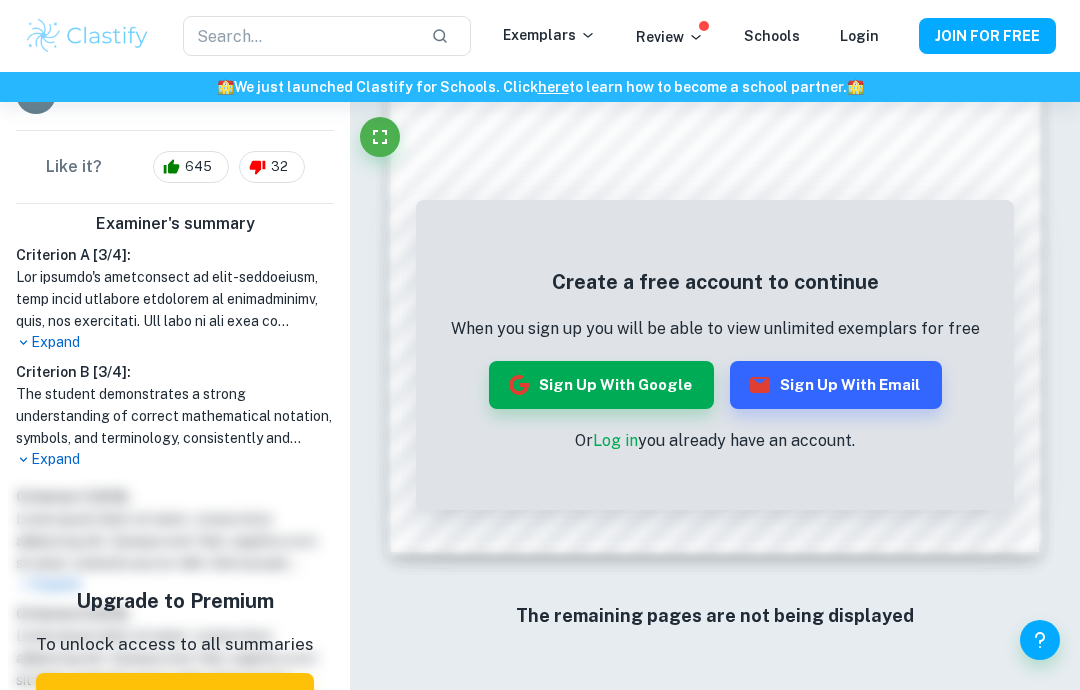 click on "Expand" at bounding box center (175, 459) 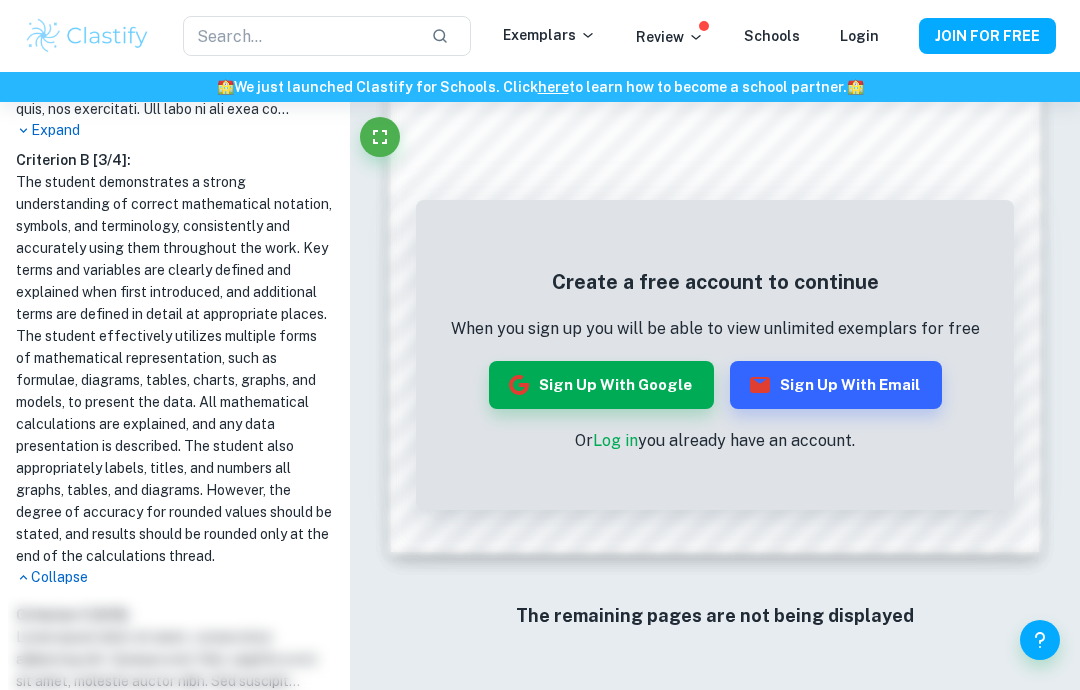 scroll, scrollTop: 680, scrollLeft: 0, axis: vertical 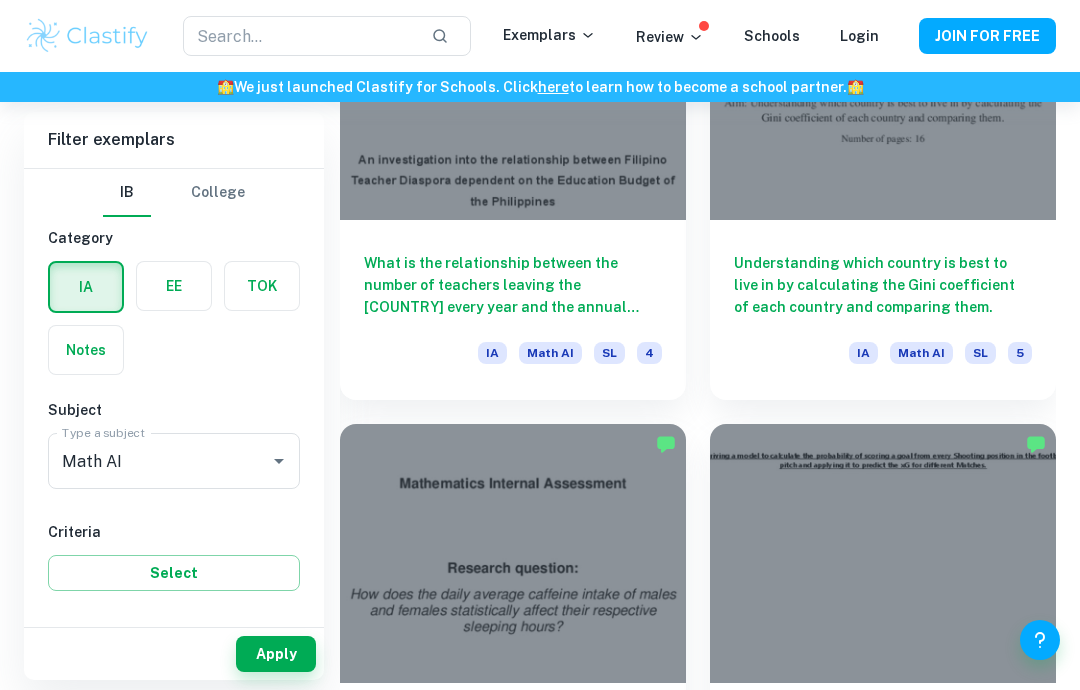 click on "7" at bounding box center (79, 668) 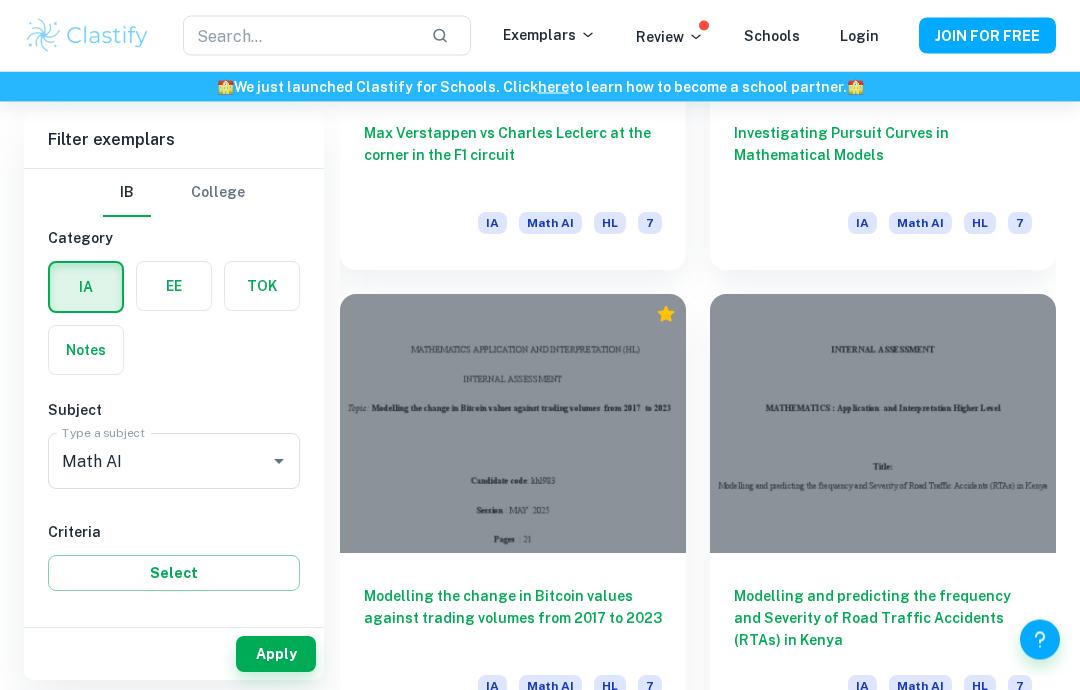 scroll, scrollTop: 2697, scrollLeft: 0, axis: vertical 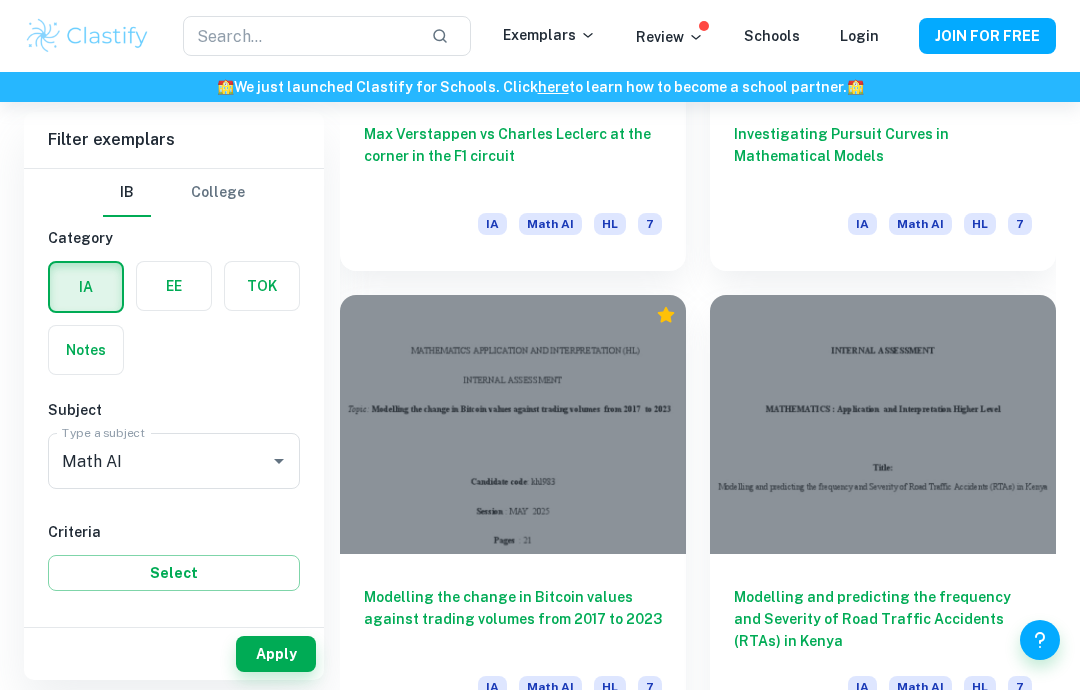 click on "Modelling and predicting the frequency and Severity of Road Traffic Accidents (RTAs) in Kenya" at bounding box center (883, 619) 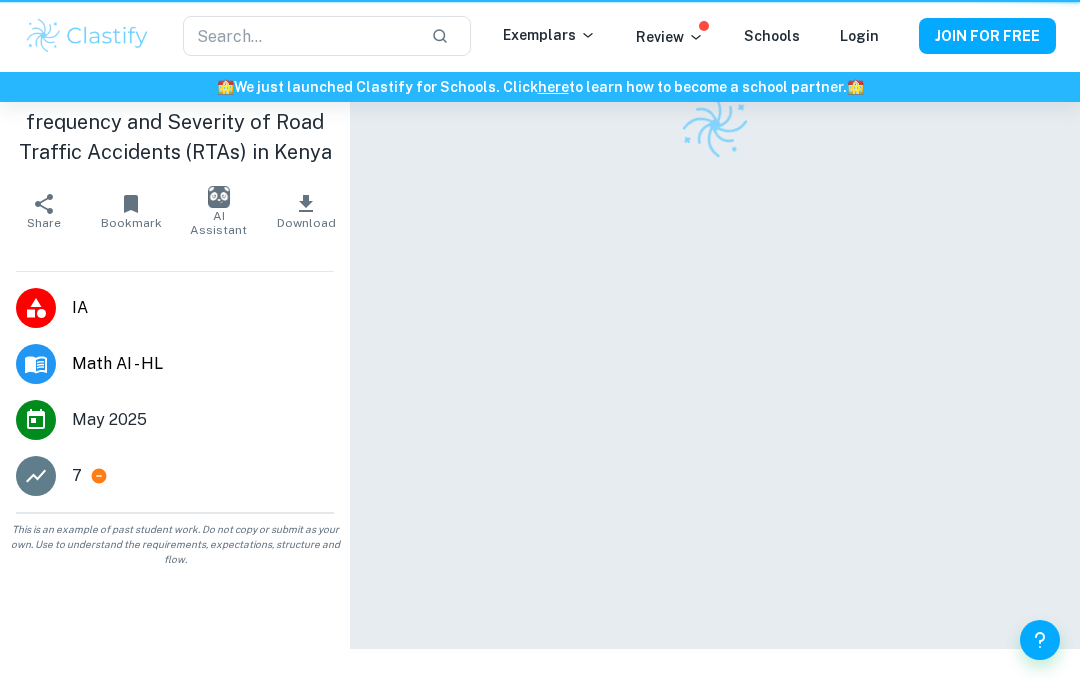 scroll, scrollTop: 0, scrollLeft: 0, axis: both 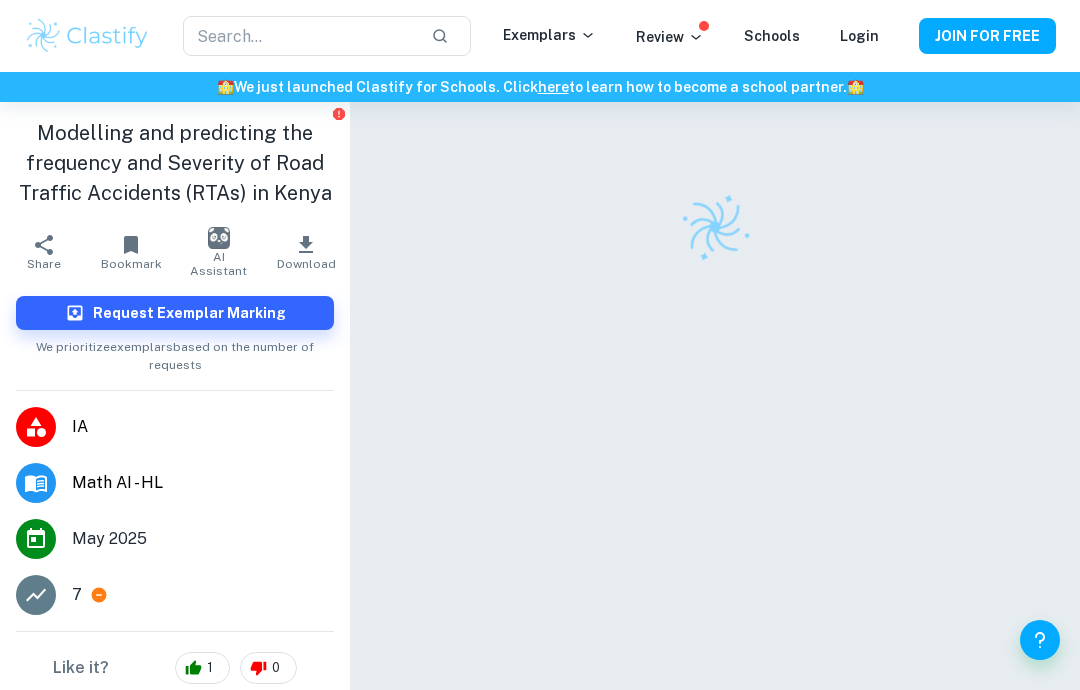 click at bounding box center [715, 426] 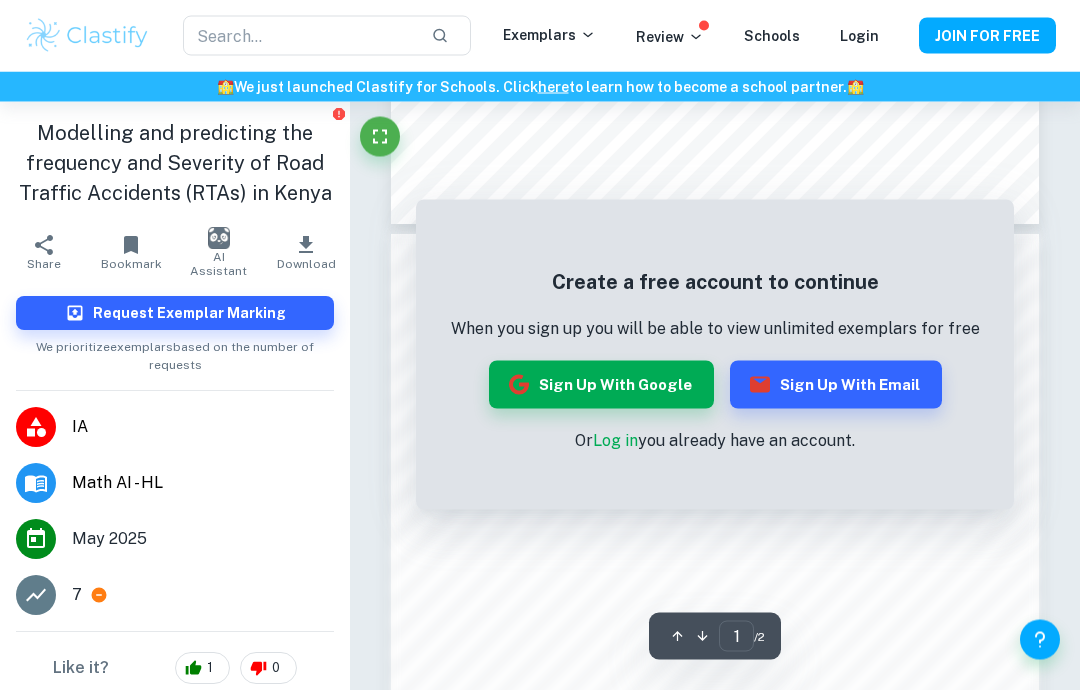 scroll, scrollTop: 751, scrollLeft: 0, axis: vertical 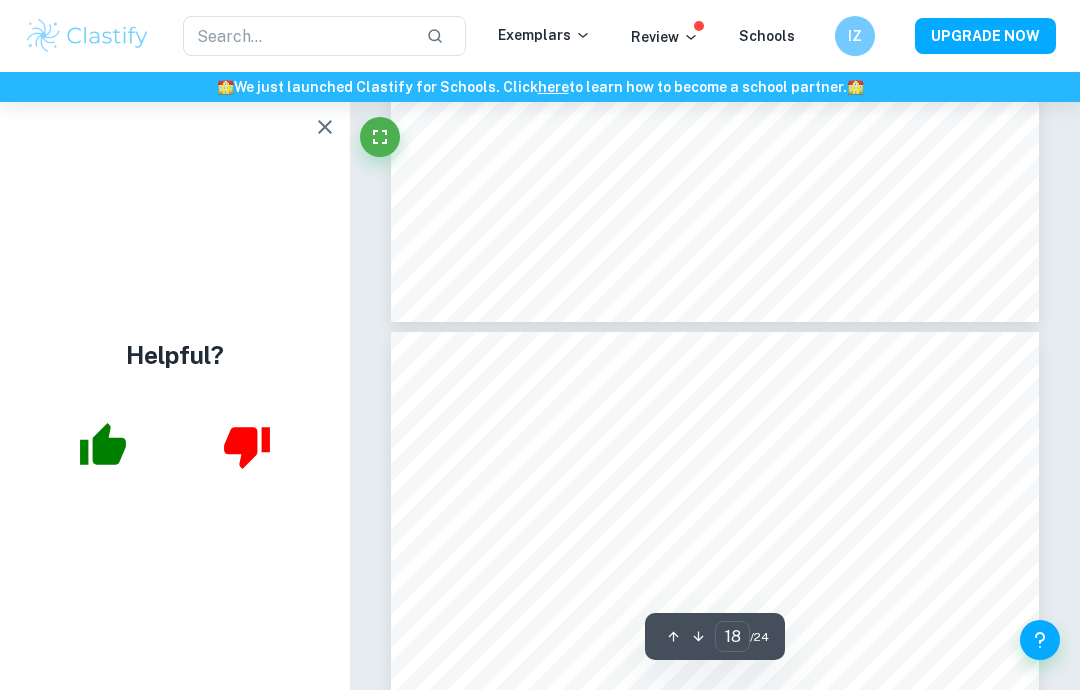 type on "17" 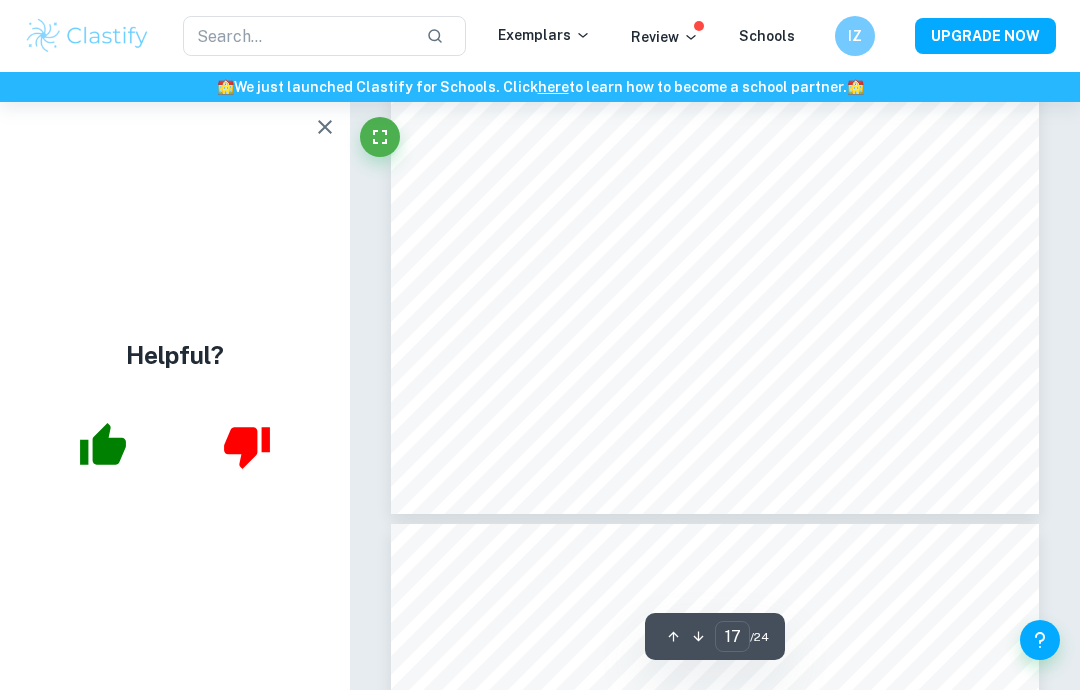 scroll, scrollTop: 14414, scrollLeft: 0, axis: vertical 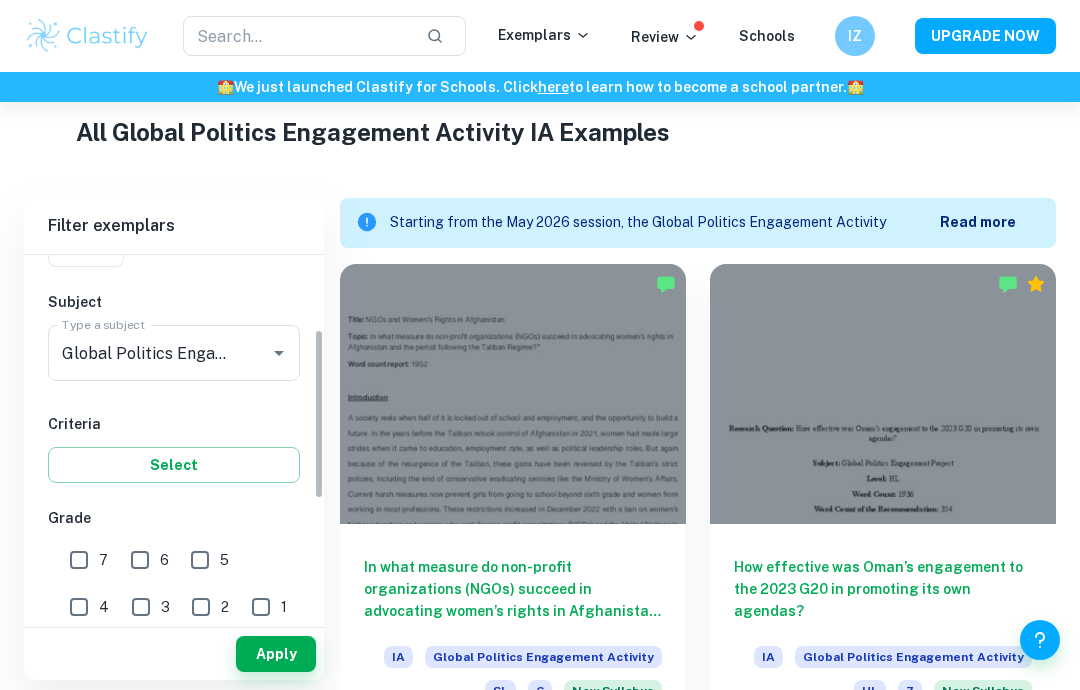 click on "7" at bounding box center (79, 560) 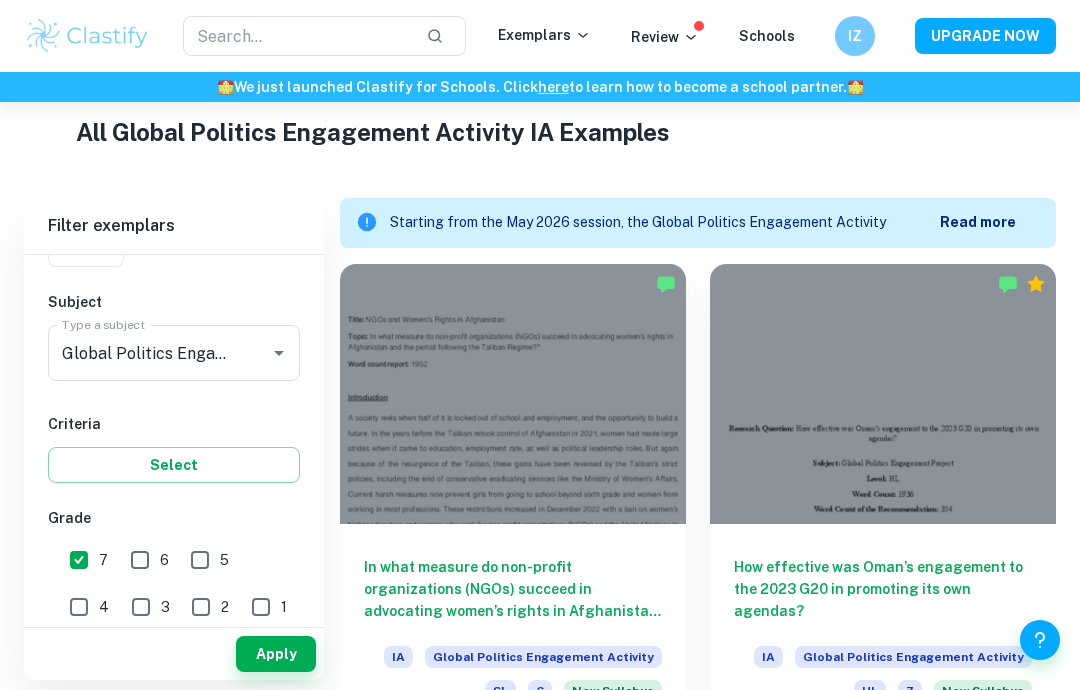 click on "Apply" at bounding box center (276, 654) 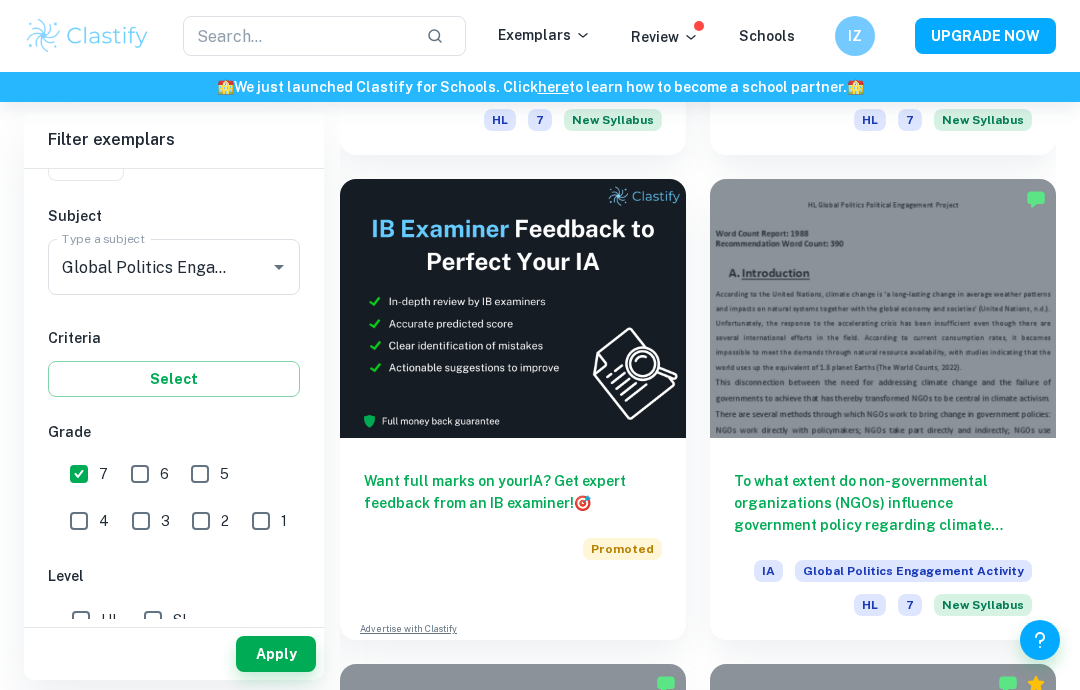 scroll, scrollTop: 1040, scrollLeft: 0, axis: vertical 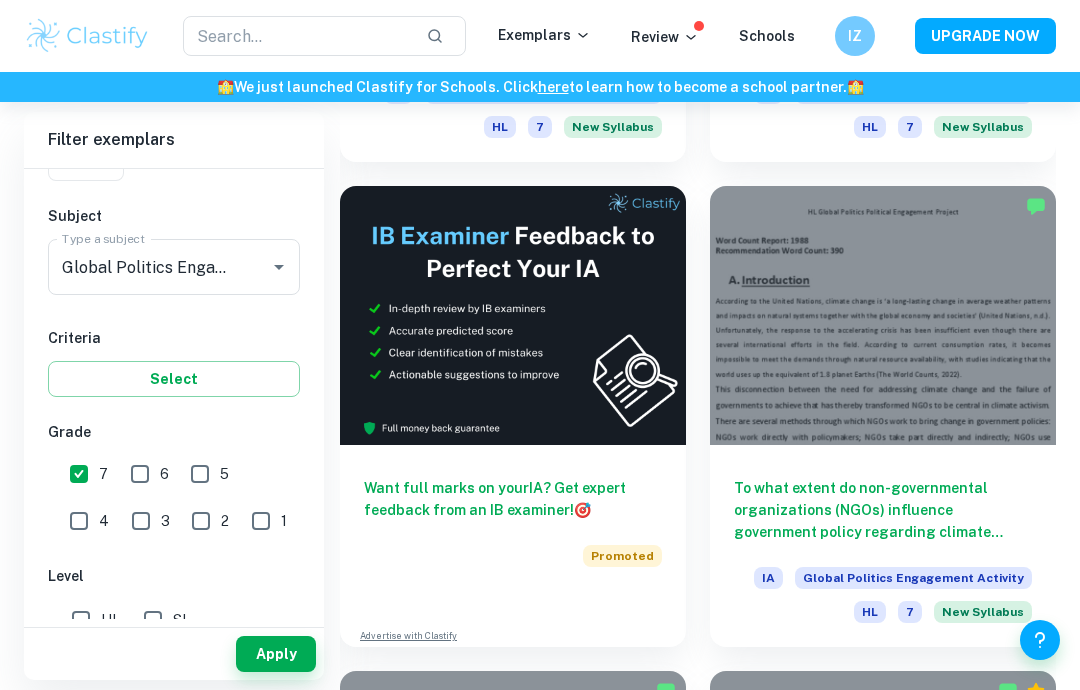 click on "To what extent do non-governmental organizations (NGOs) influence government policy regarding climate change?" at bounding box center [883, 510] 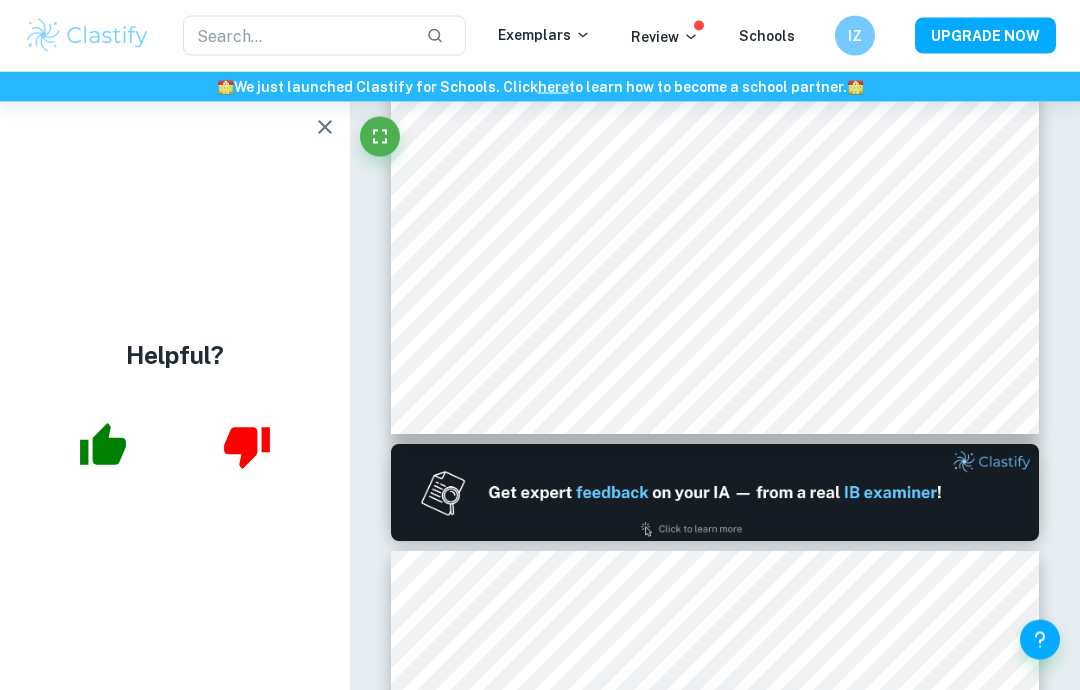 scroll, scrollTop: 604, scrollLeft: 0, axis: vertical 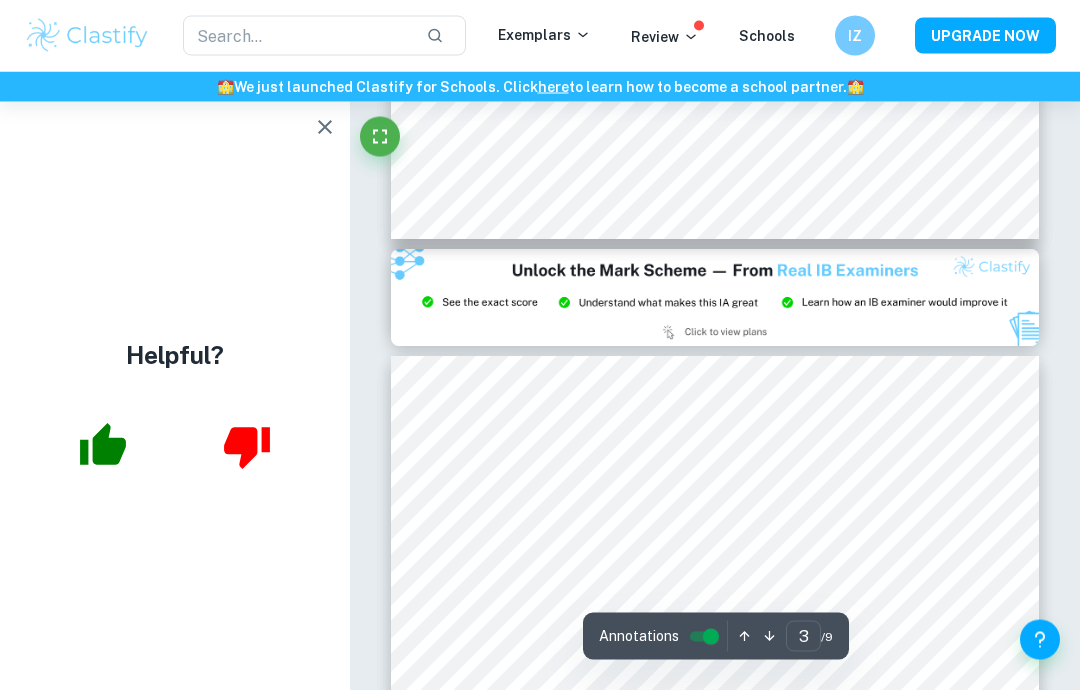 type on "2" 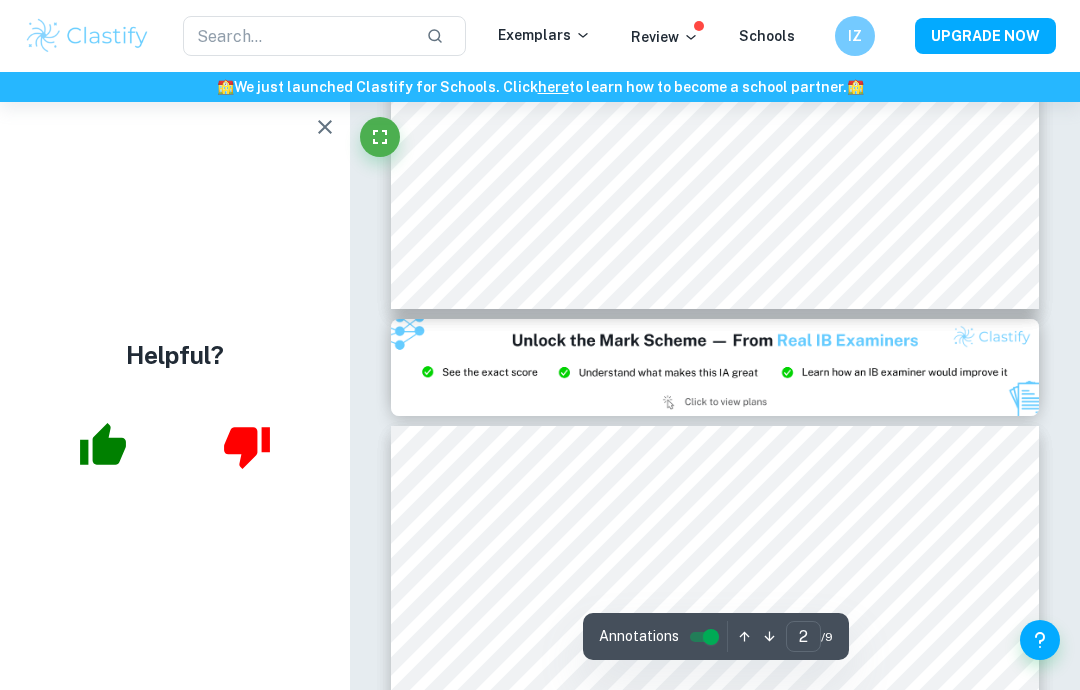 scroll, scrollTop: 1733, scrollLeft: 0, axis: vertical 